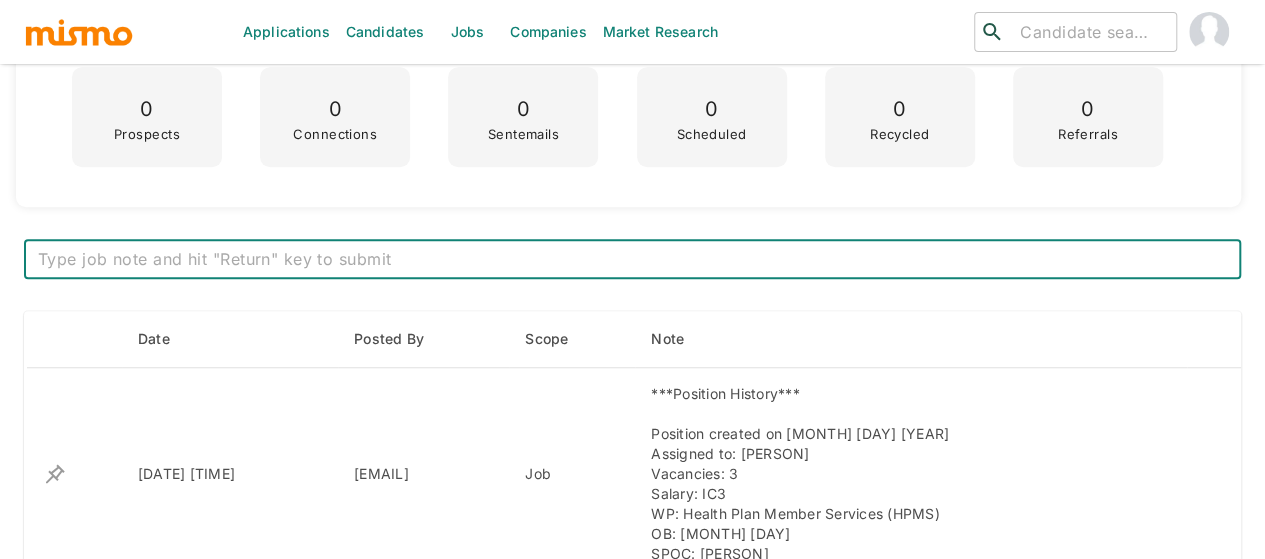 scroll, scrollTop: 620, scrollLeft: 0, axis: vertical 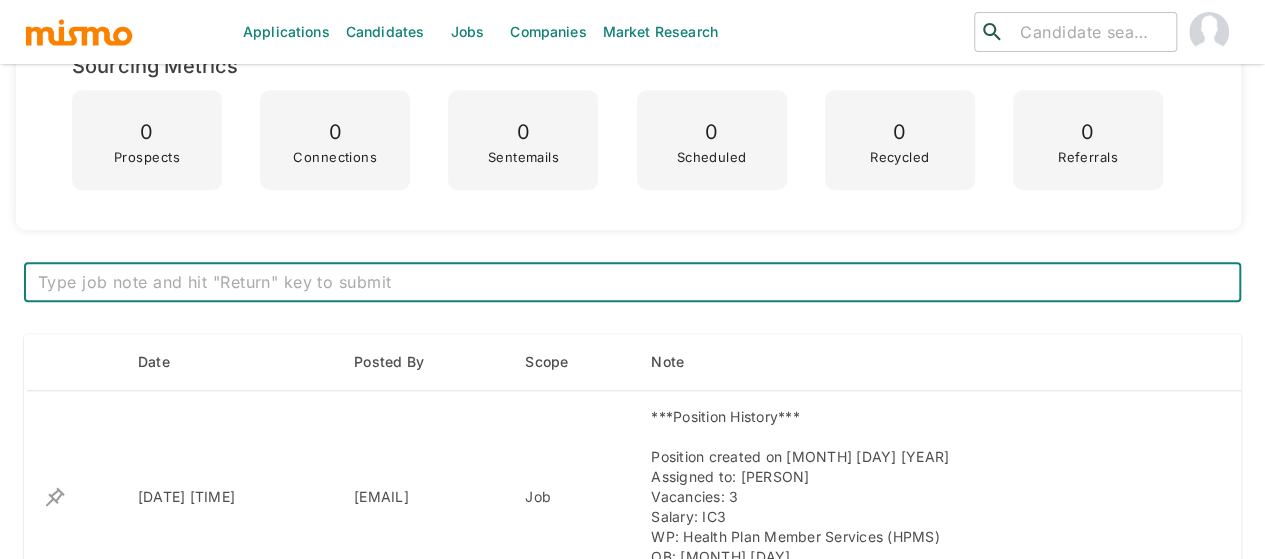 click at bounding box center (1090, 32) 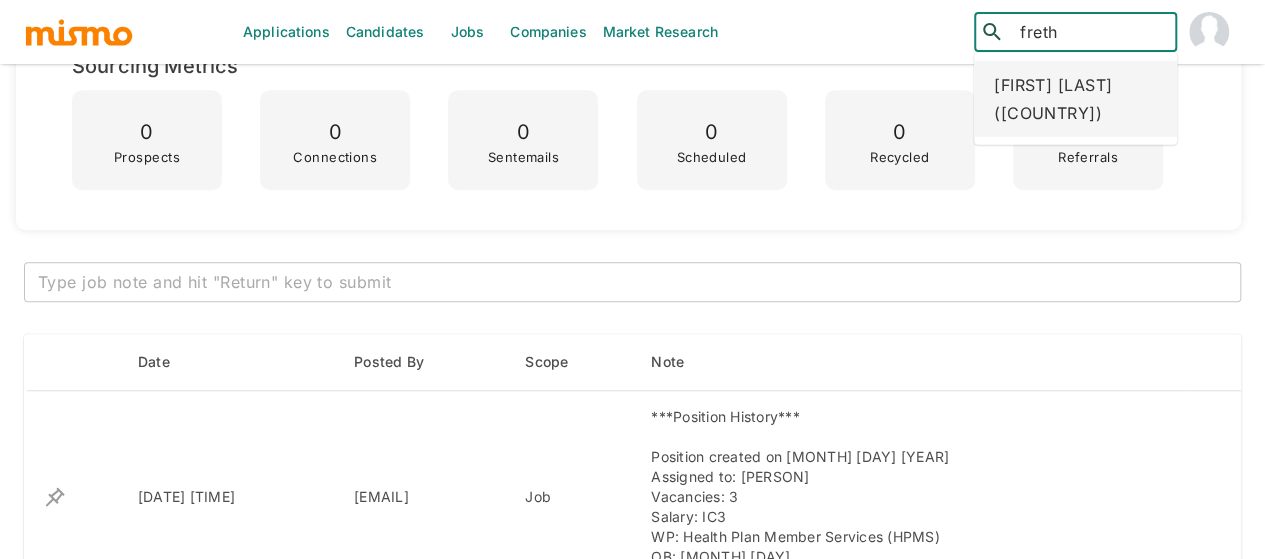 click on "Freth Arguedas (Costa Rica)" at bounding box center (1075, 99) 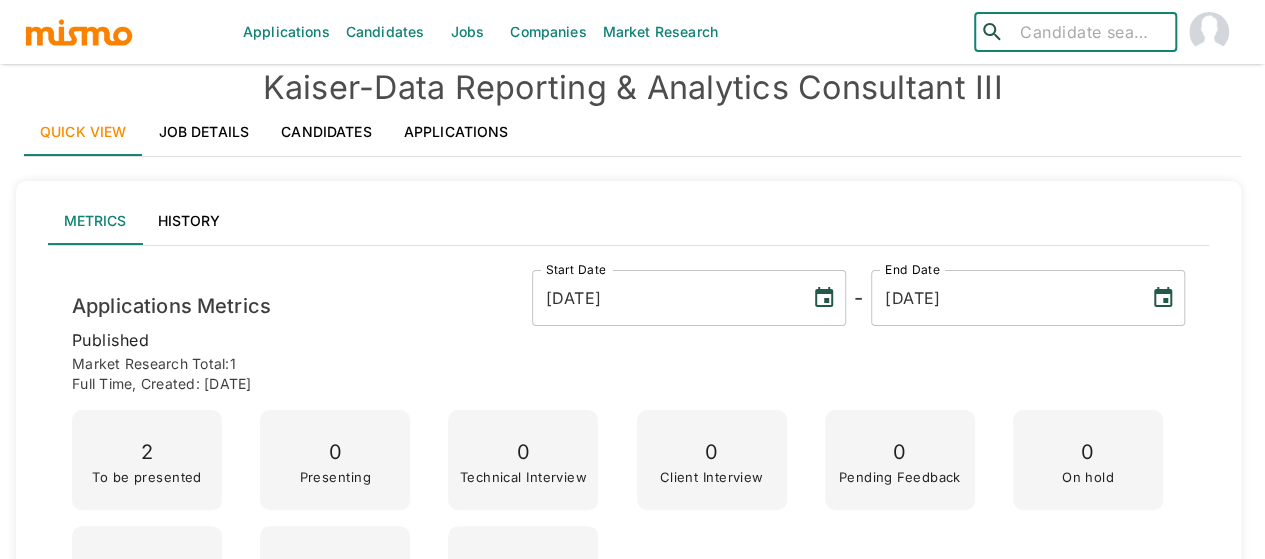 scroll, scrollTop: 0, scrollLeft: 0, axis: both 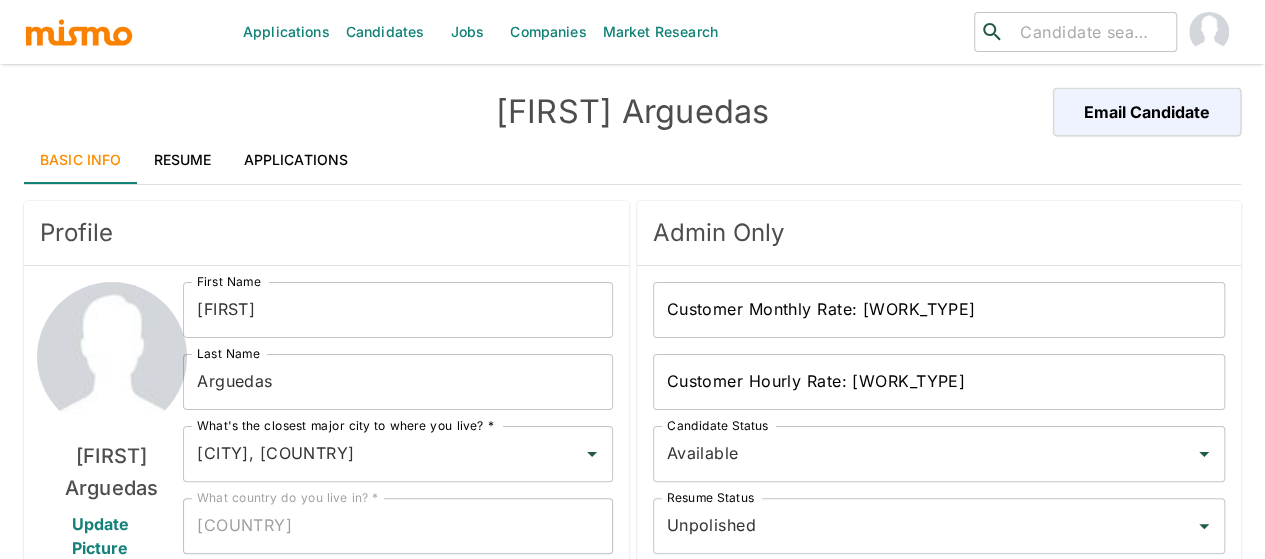 click on "Applications" at bounding box center (296, 160) 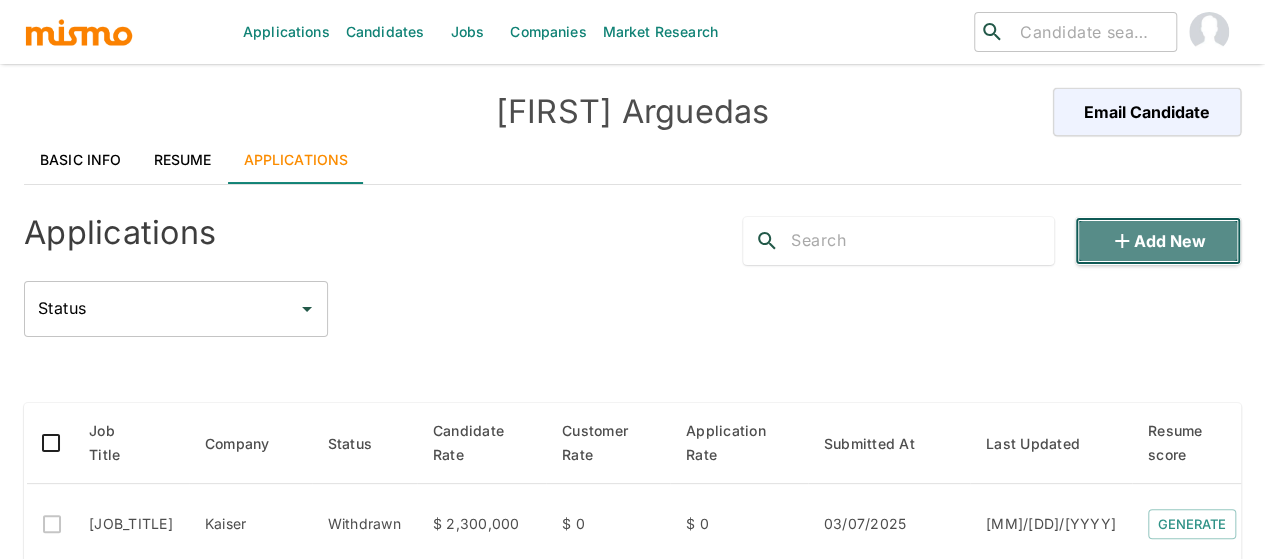 click at bounding box center (1122, 241) 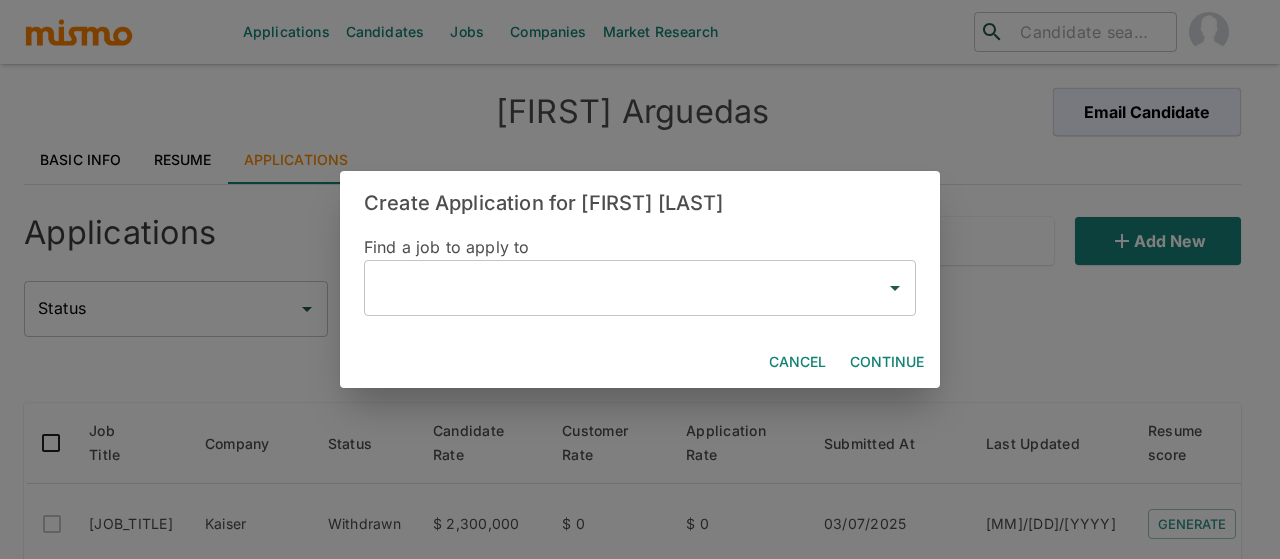 click at bounding box center [625, 288] 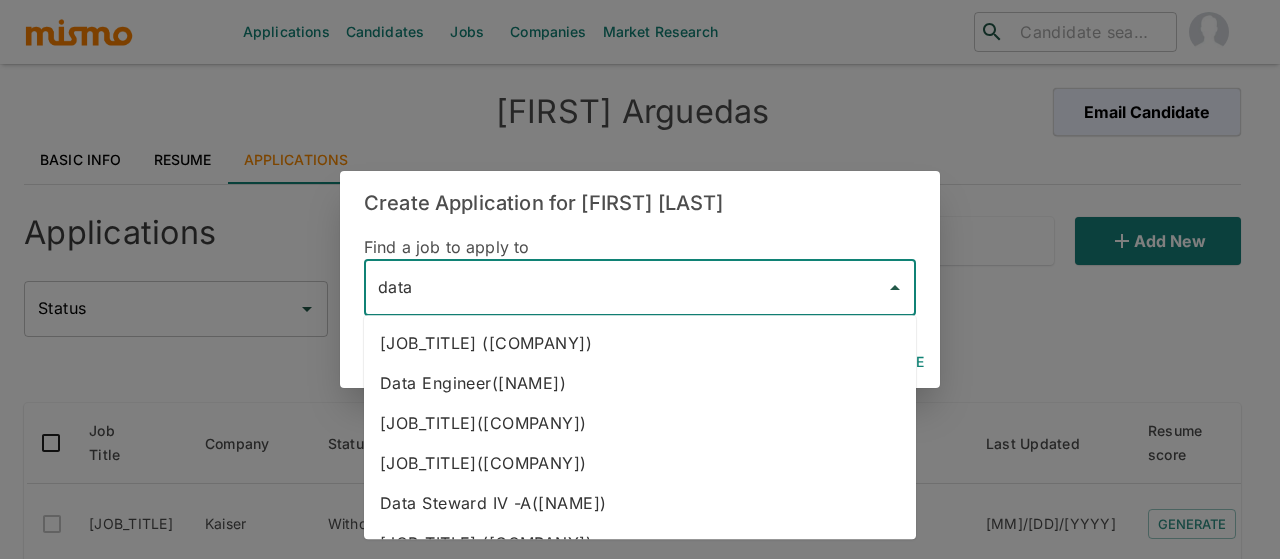 click on "Data Reporting &  Analytics Consultant III(Kaiser)" at bounding box center (640, 423) 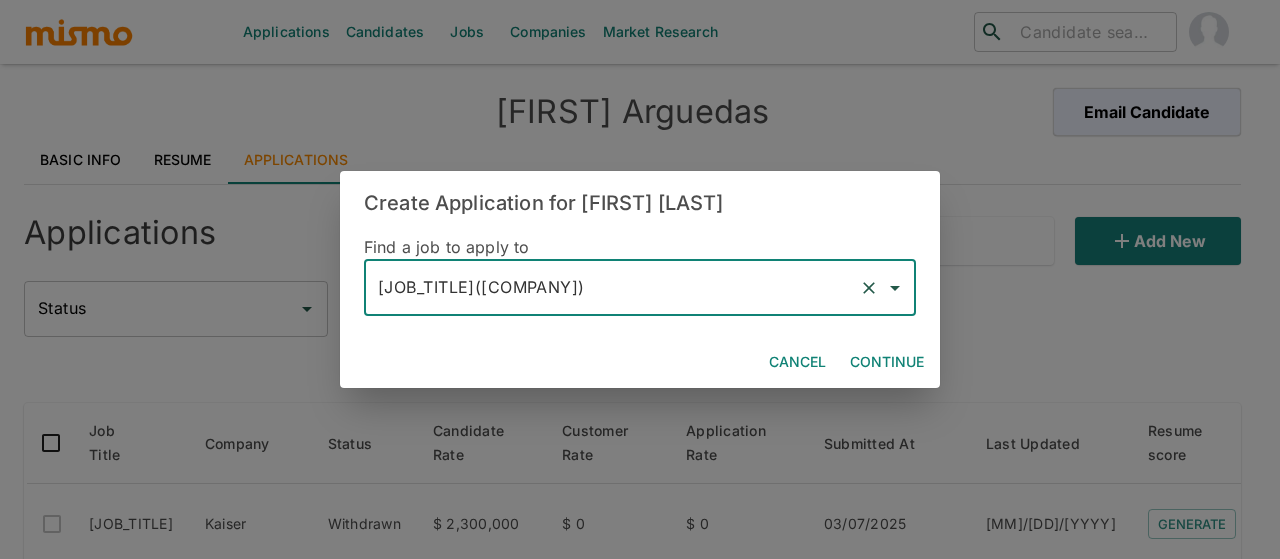 type on "Data Reporting &  Analytics Consultant III(Kaiser)" 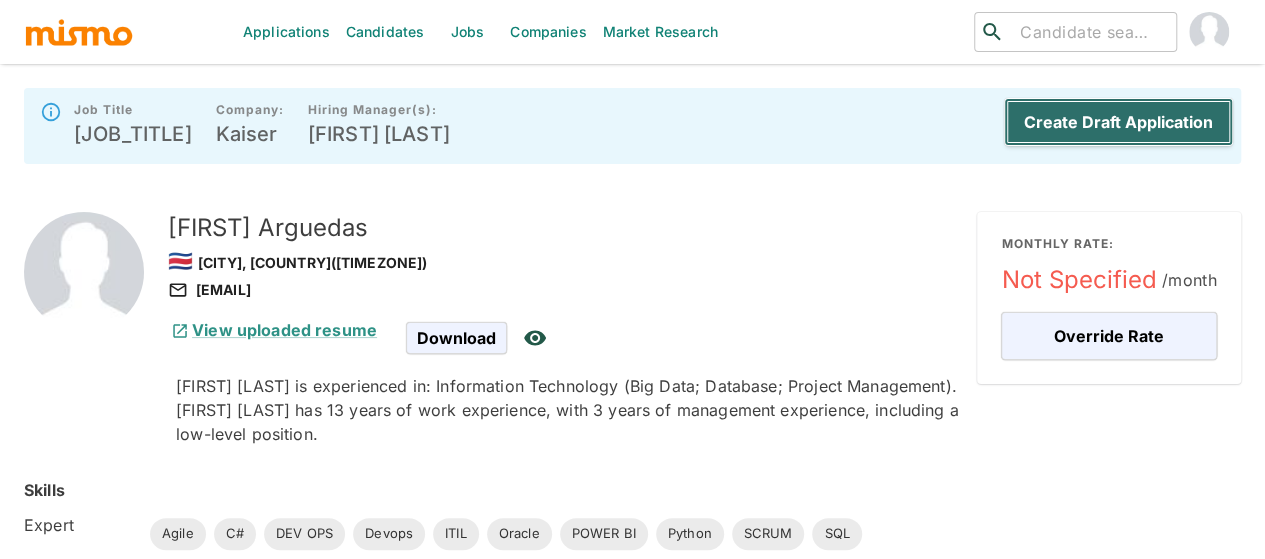 click on "Create Draft Application" at bounding box center (1118, 122) 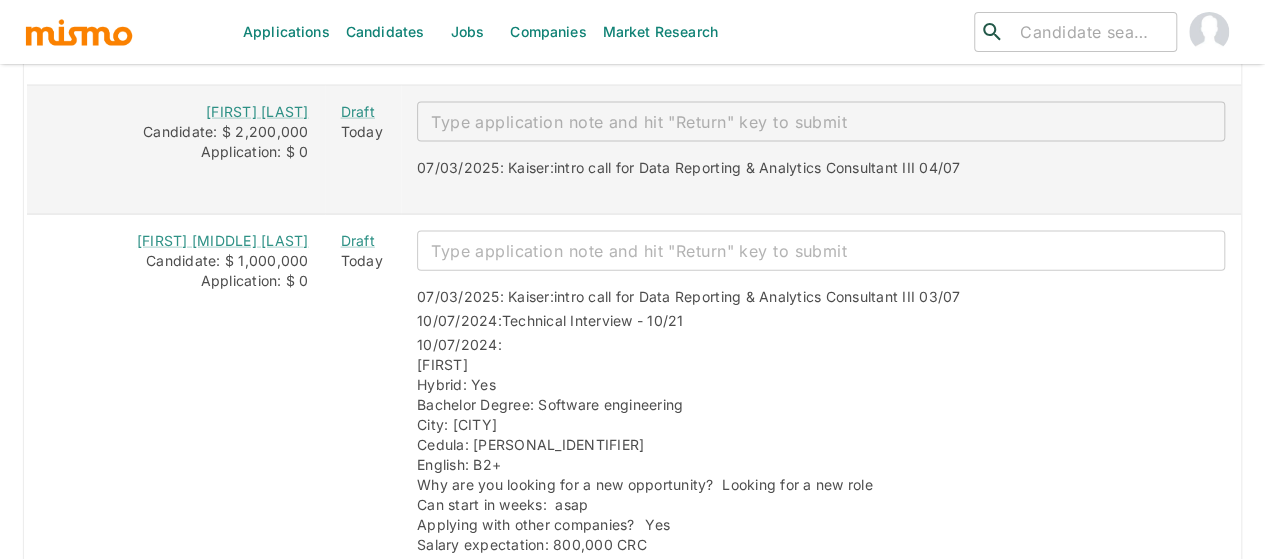 scroll, scrollTop: 2120, scrollLeft: 0, axis: vertical 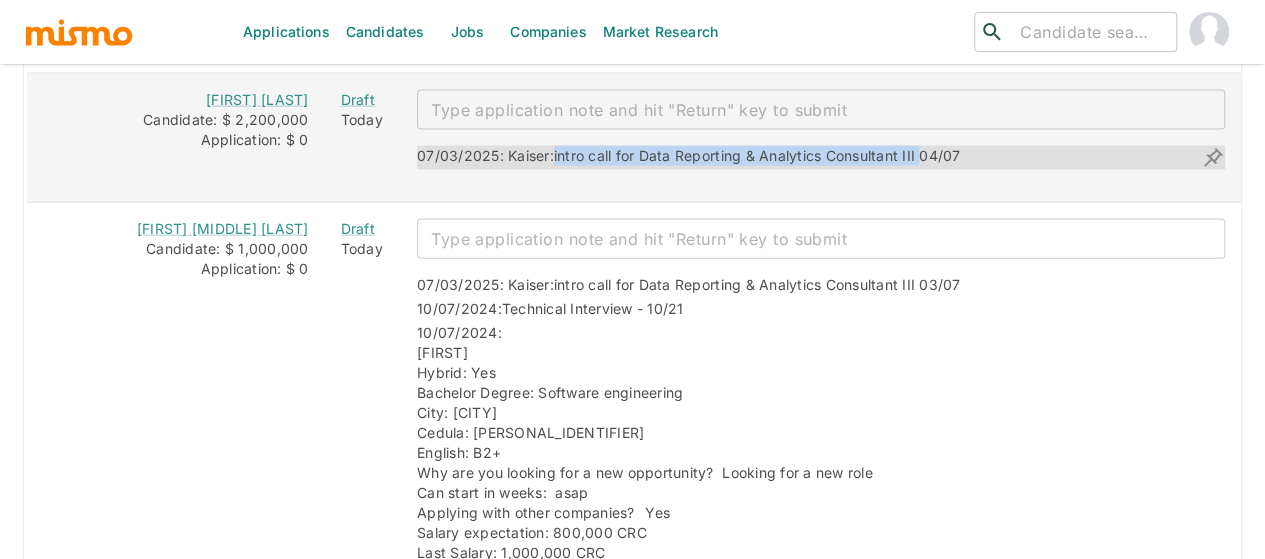 drag, startPoint x: 929, startPoint y: 142, endPoint x: 558, endPoint y: 137, distance: 371.0337 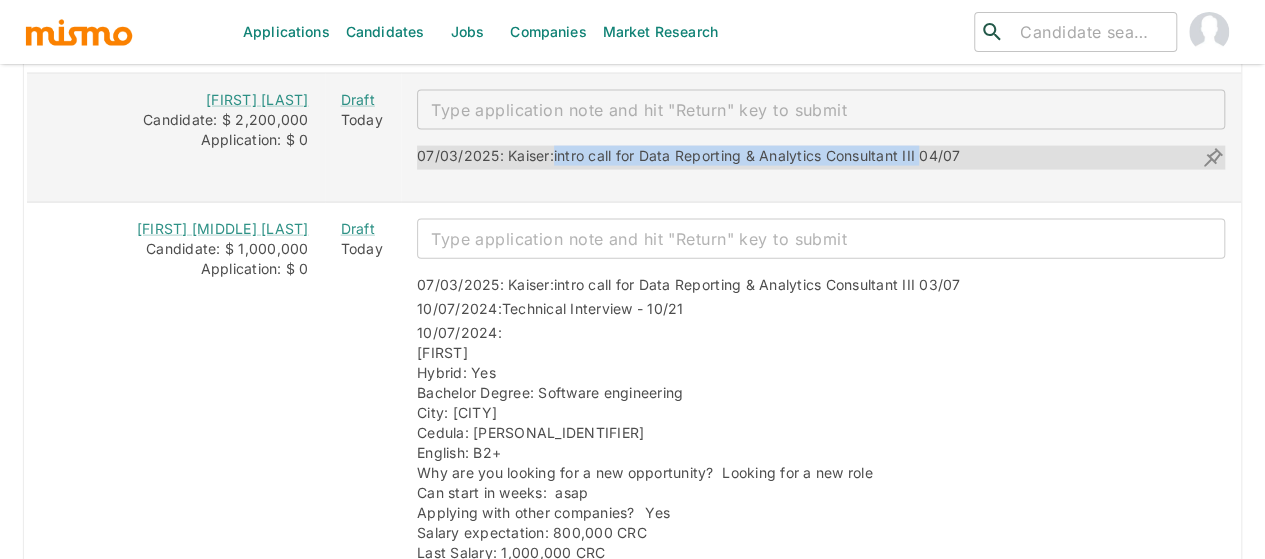 click on "07/03/2025:
Kaiser:  intro call for Data Reporting & Analytics Consultant III 04/07" at bounding box center (688, 158) 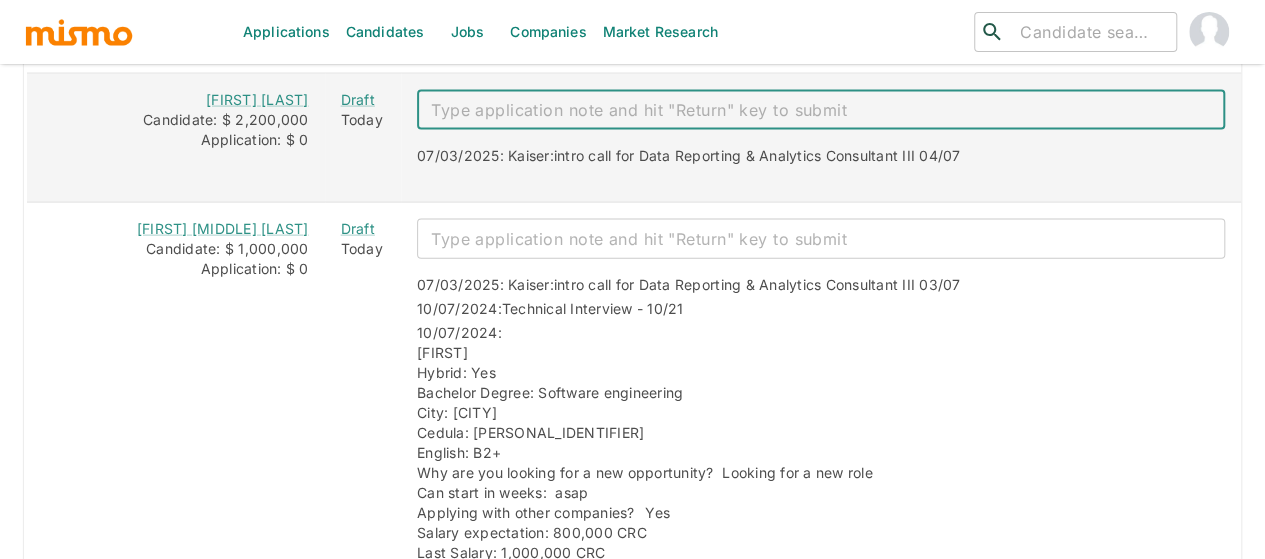click at bounding box center [821, 110] 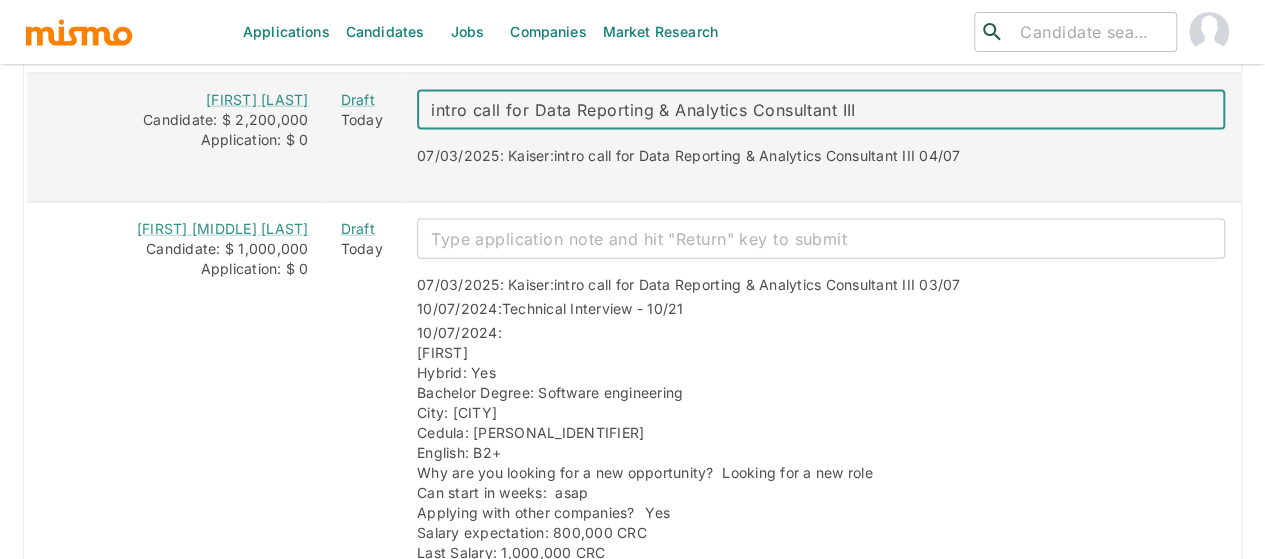 drag, startPoint x: 894, startPoint y: 99, endPoint x: 422, endPoint y: 105, distance: 472.03815 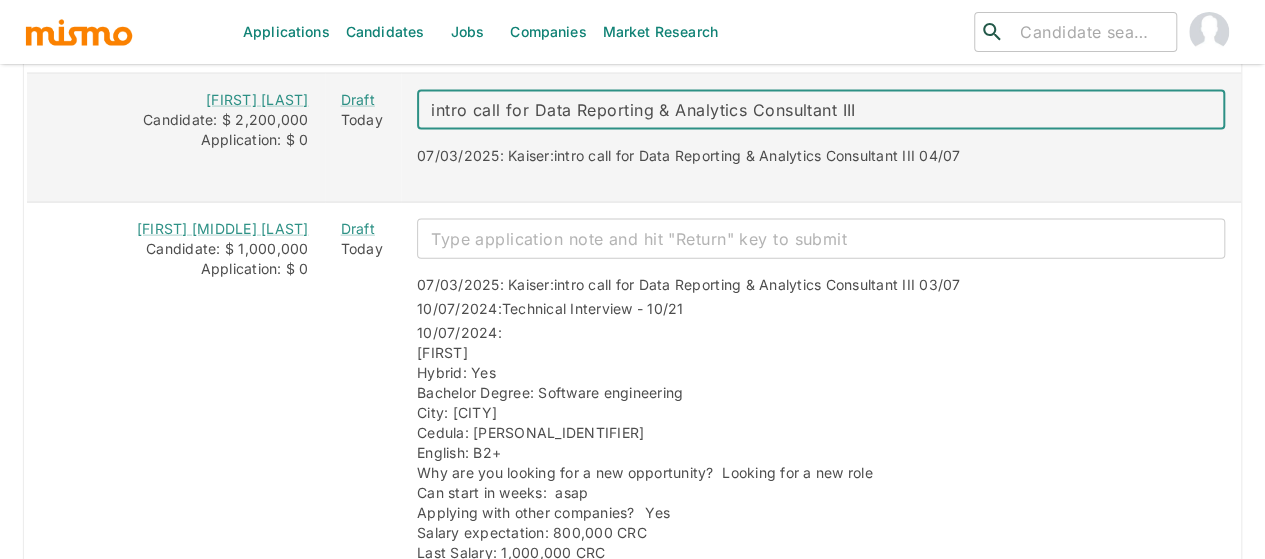 click on "intro call for Data Reporting & Analytics Consultant III  x ​" at bounding box center [821, 110] 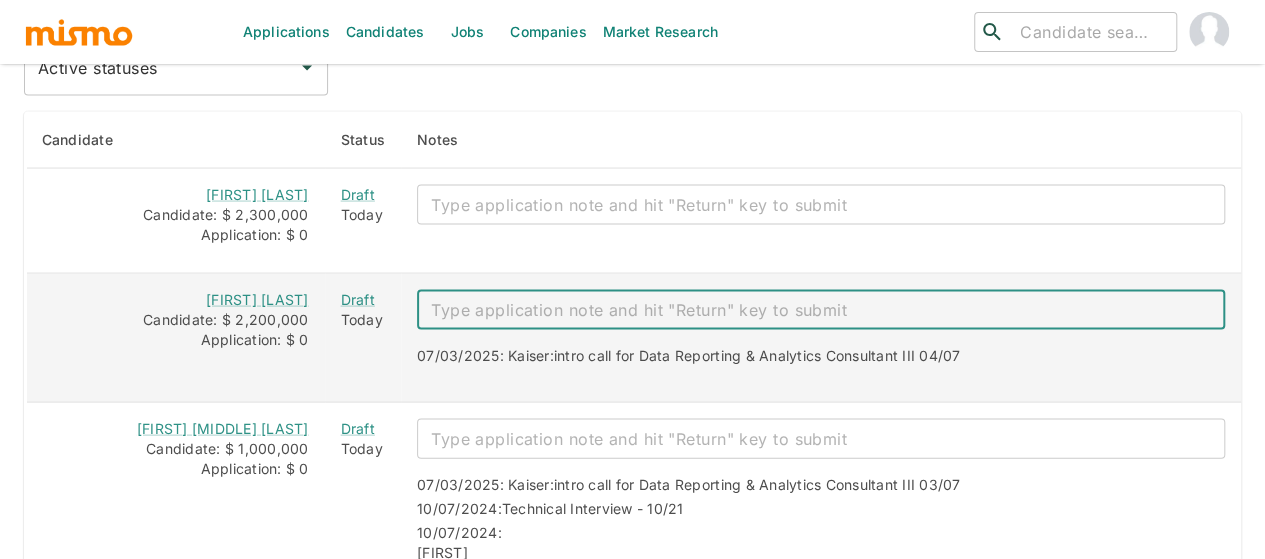 scroll, scrollTop: 1820, scrollLeft: 0, axis: vertical 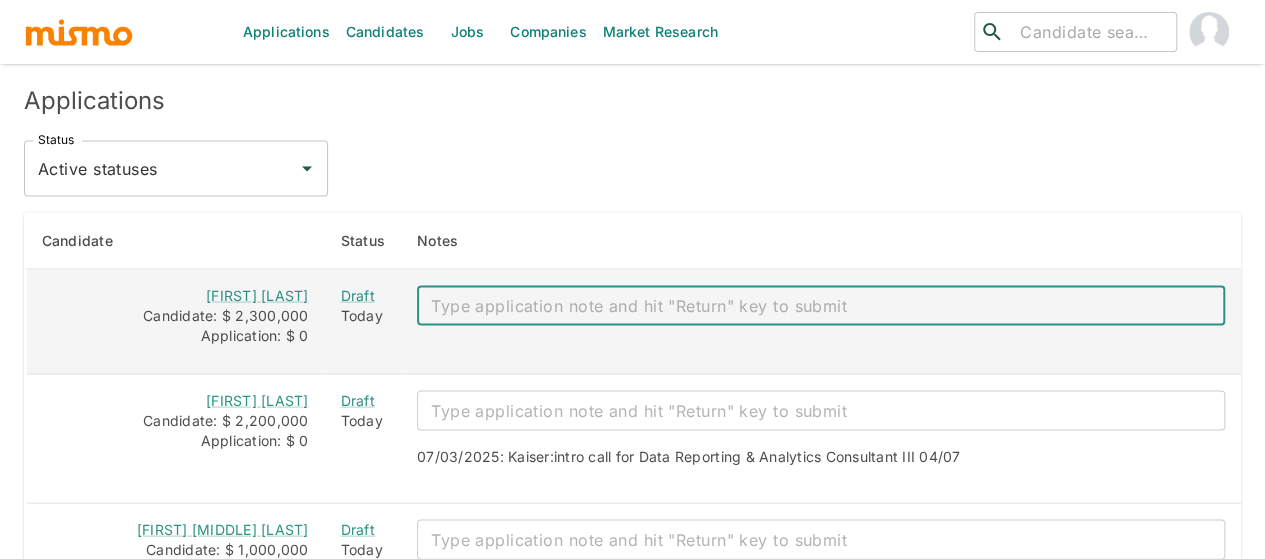 click at bounding box center (821, 305) 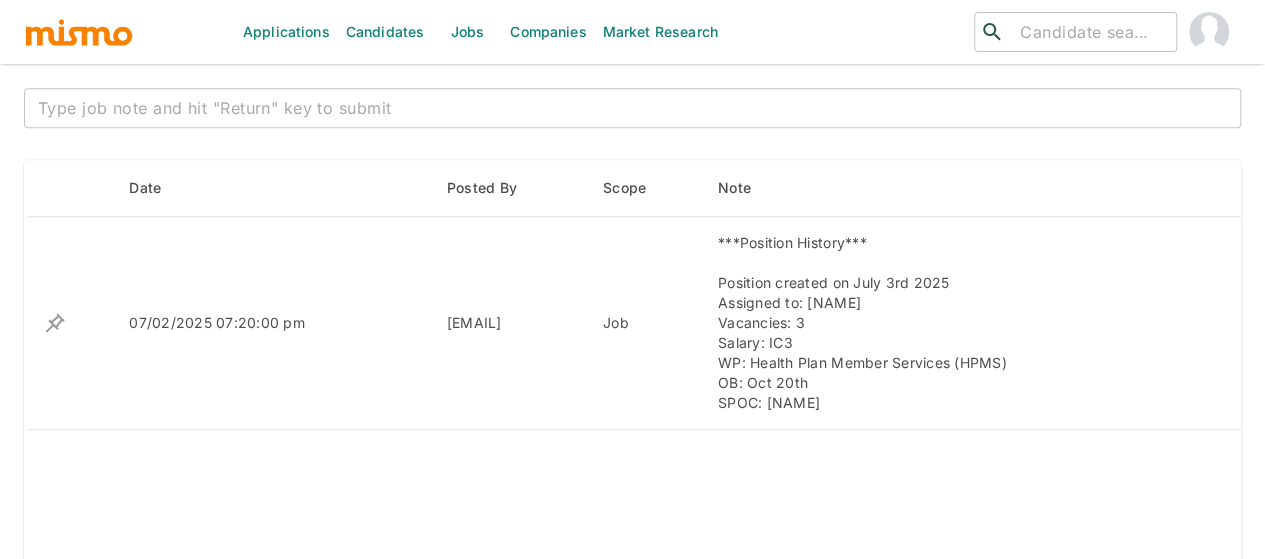 scroll, scrollTop: 793, scrollLeft: 0, axis: vertical 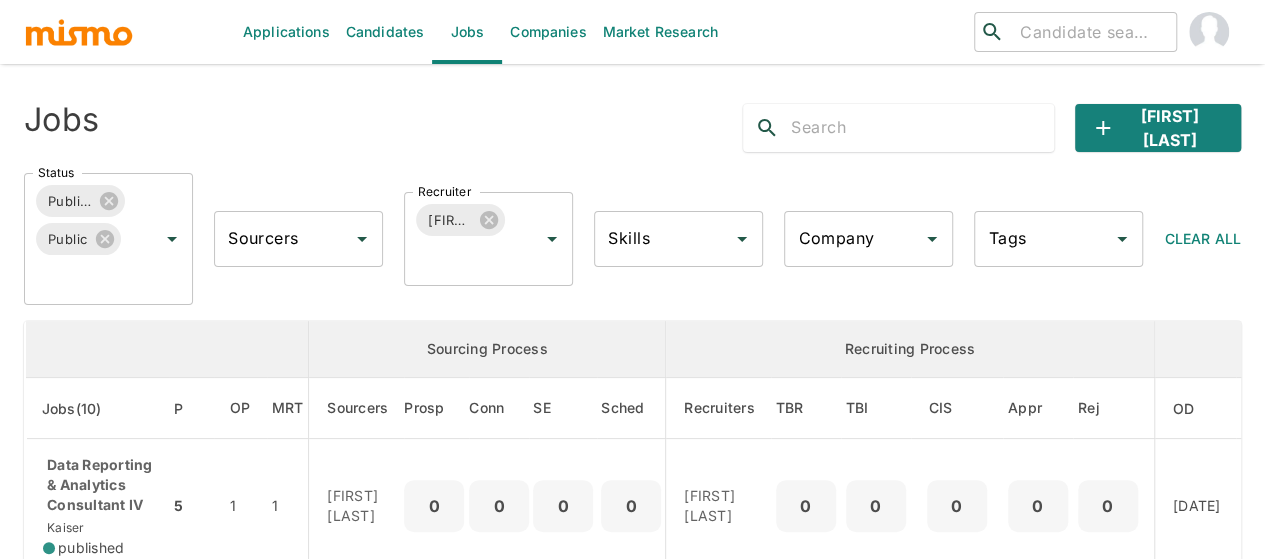 click at bounding box center [109, 201] 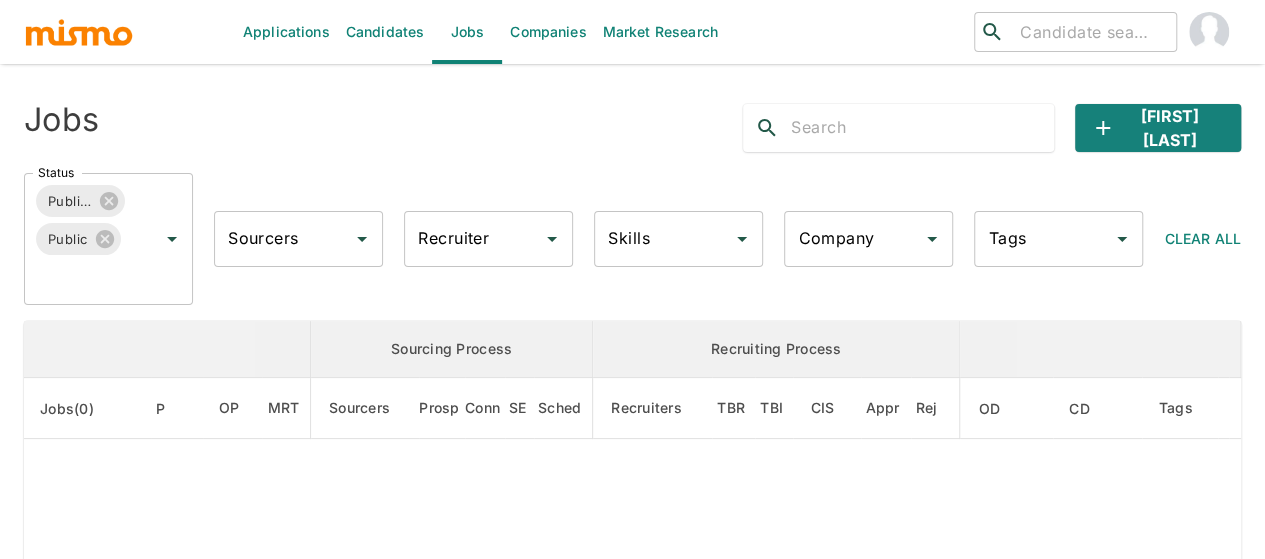 click on "Recruiter" at bounding box center (473, 239) 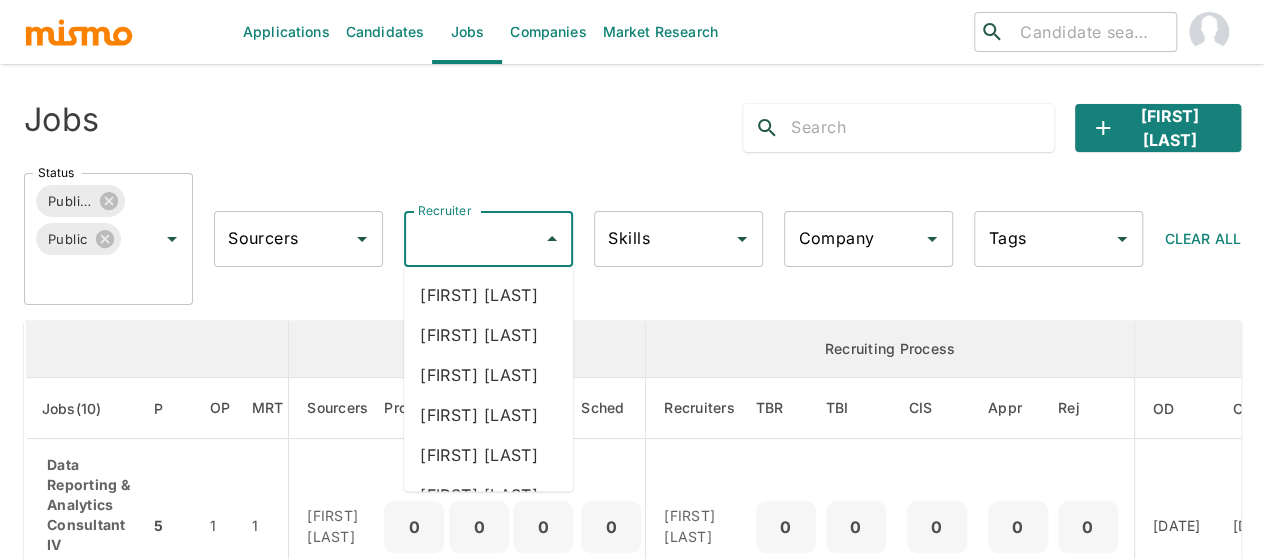 click on "Recruiter" at bounding box center [473, 239] 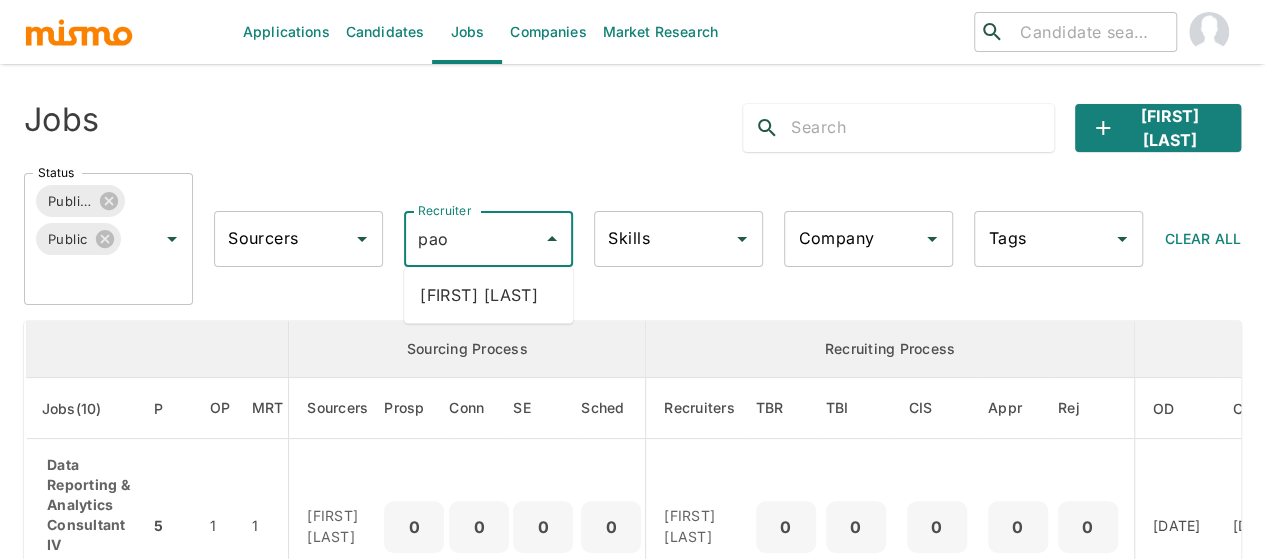 click on "[FIRST] [LAST]" at bounding box center [488, 295] 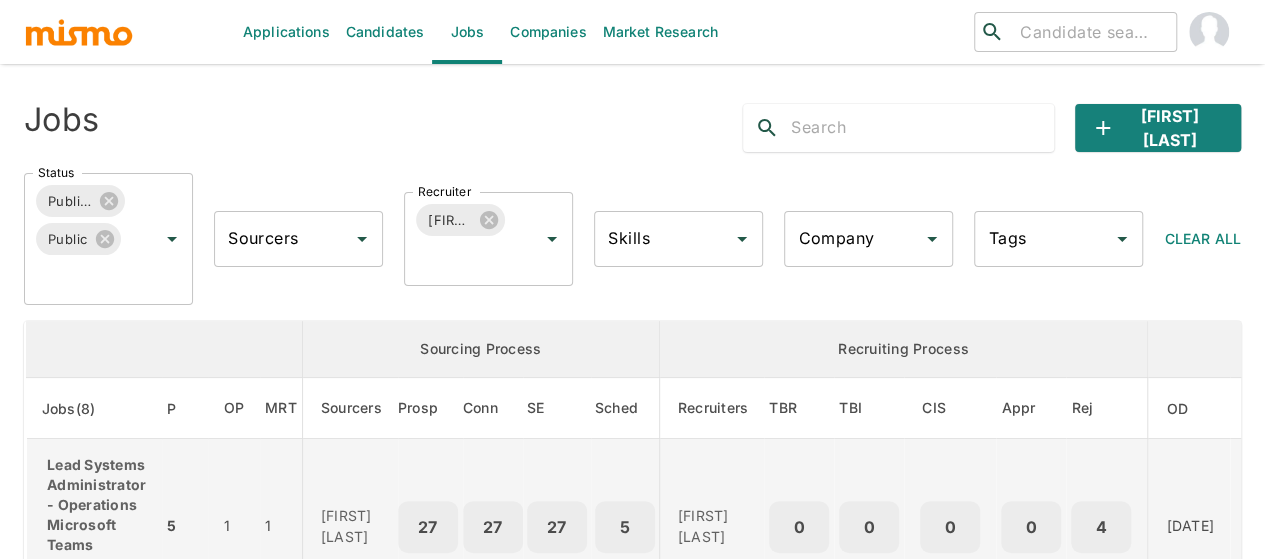 scroll, scrollTop: 0, scrollLeft: 0, axis: both 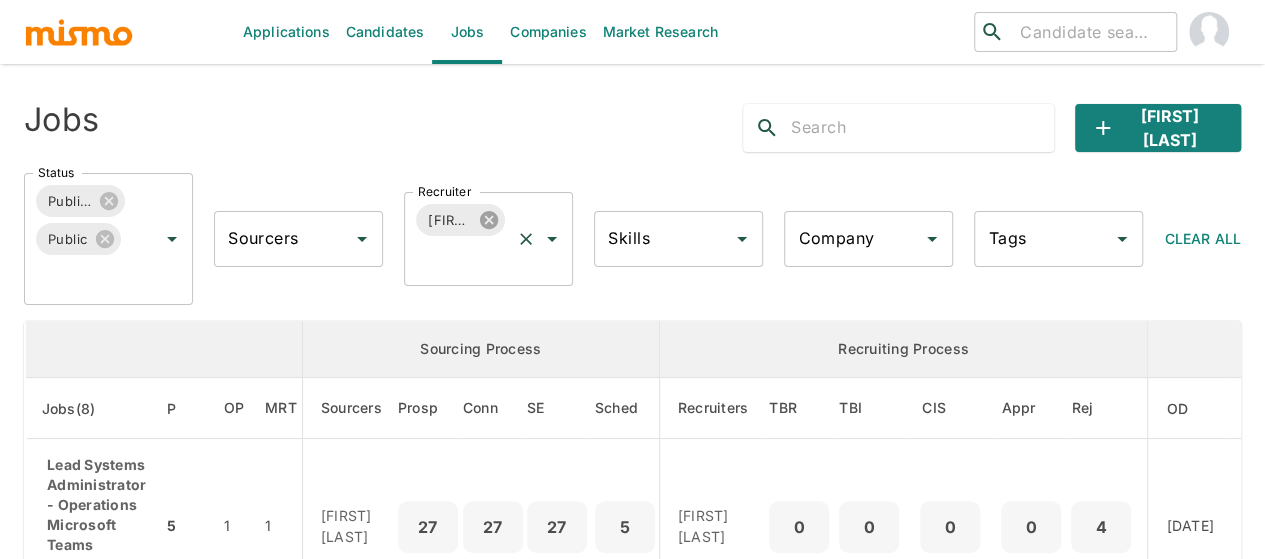 click at bounding box center (109, 201) 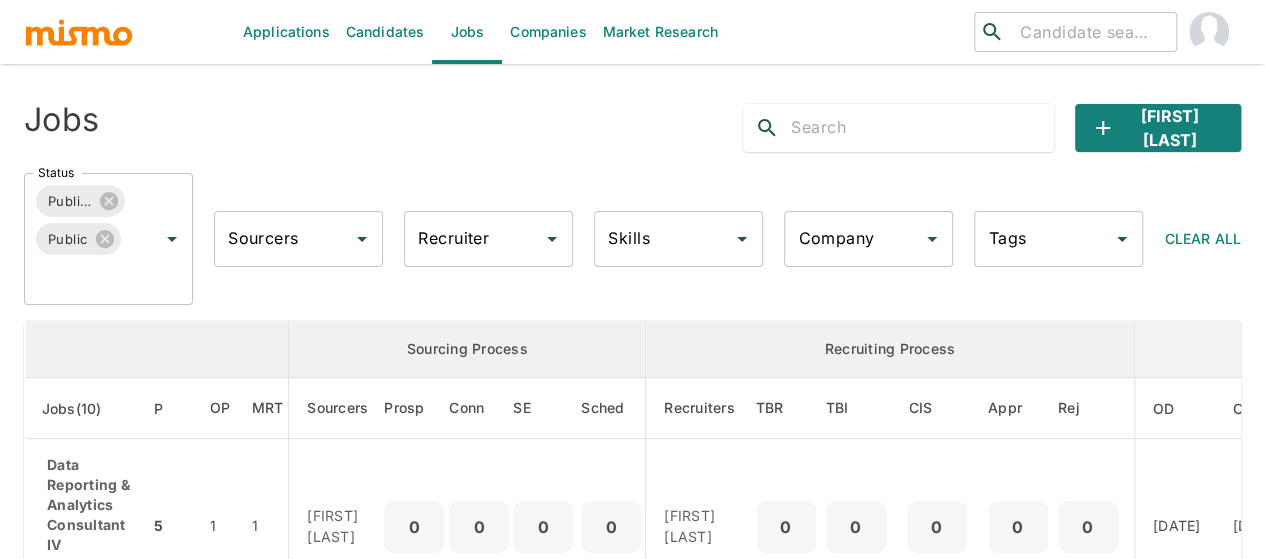 click on "Recruiter" at bounding box center (473, 239) 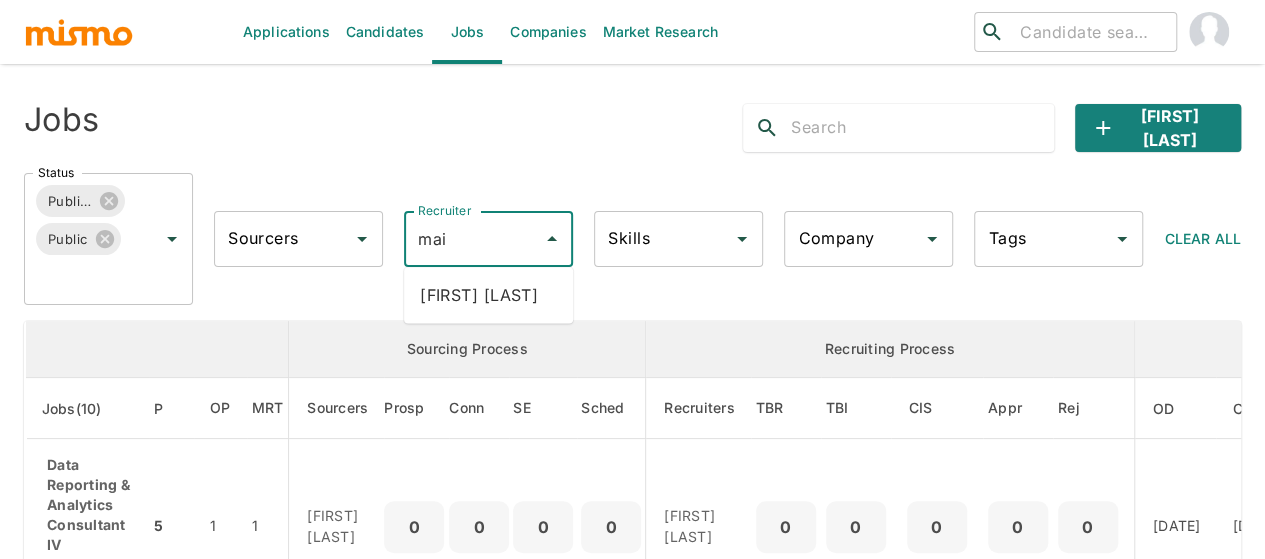 click on "[FIRST] [LAST]" at bounding box center [488, 295] 